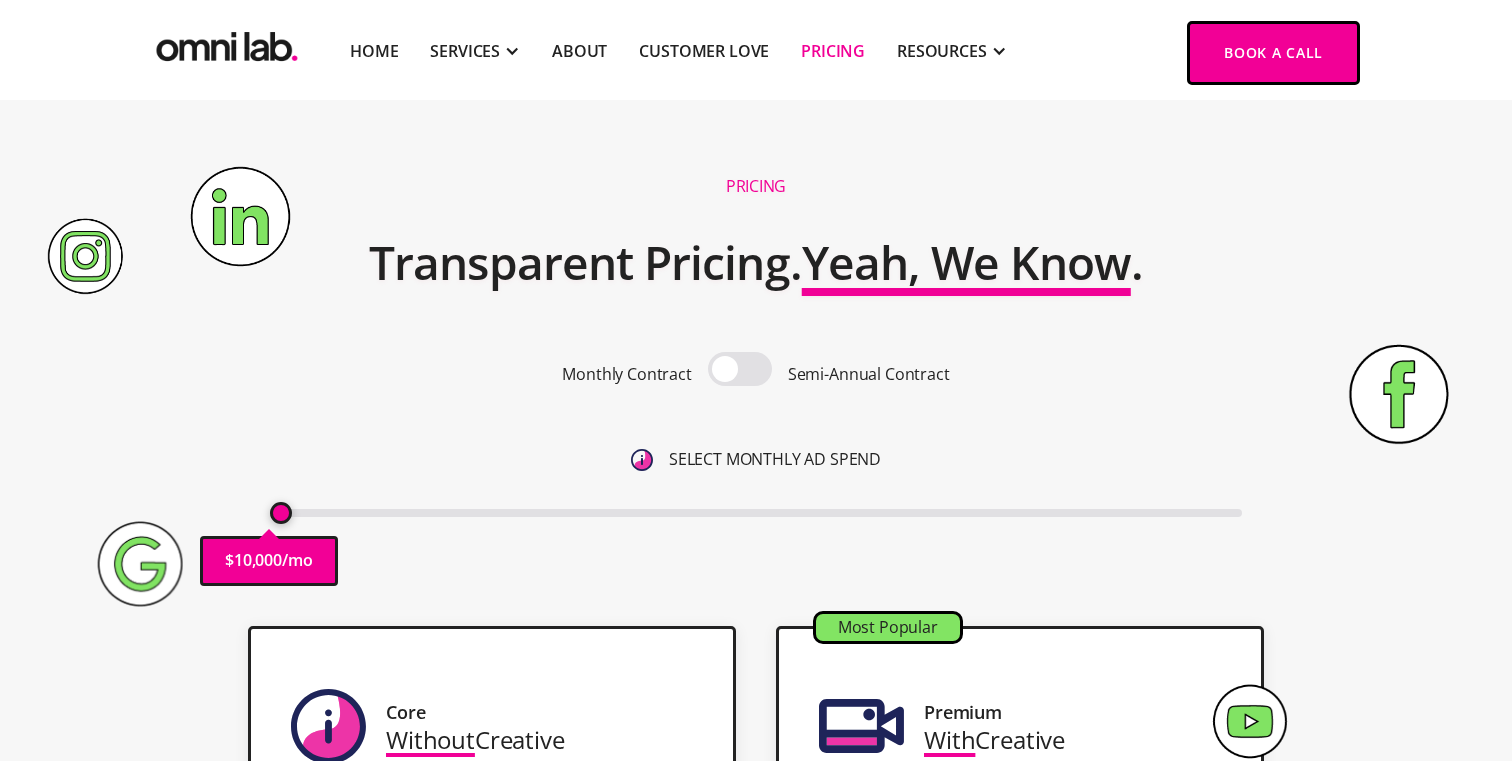 scroll, scrollTop: 0, scrollLeft: 0, axis: both 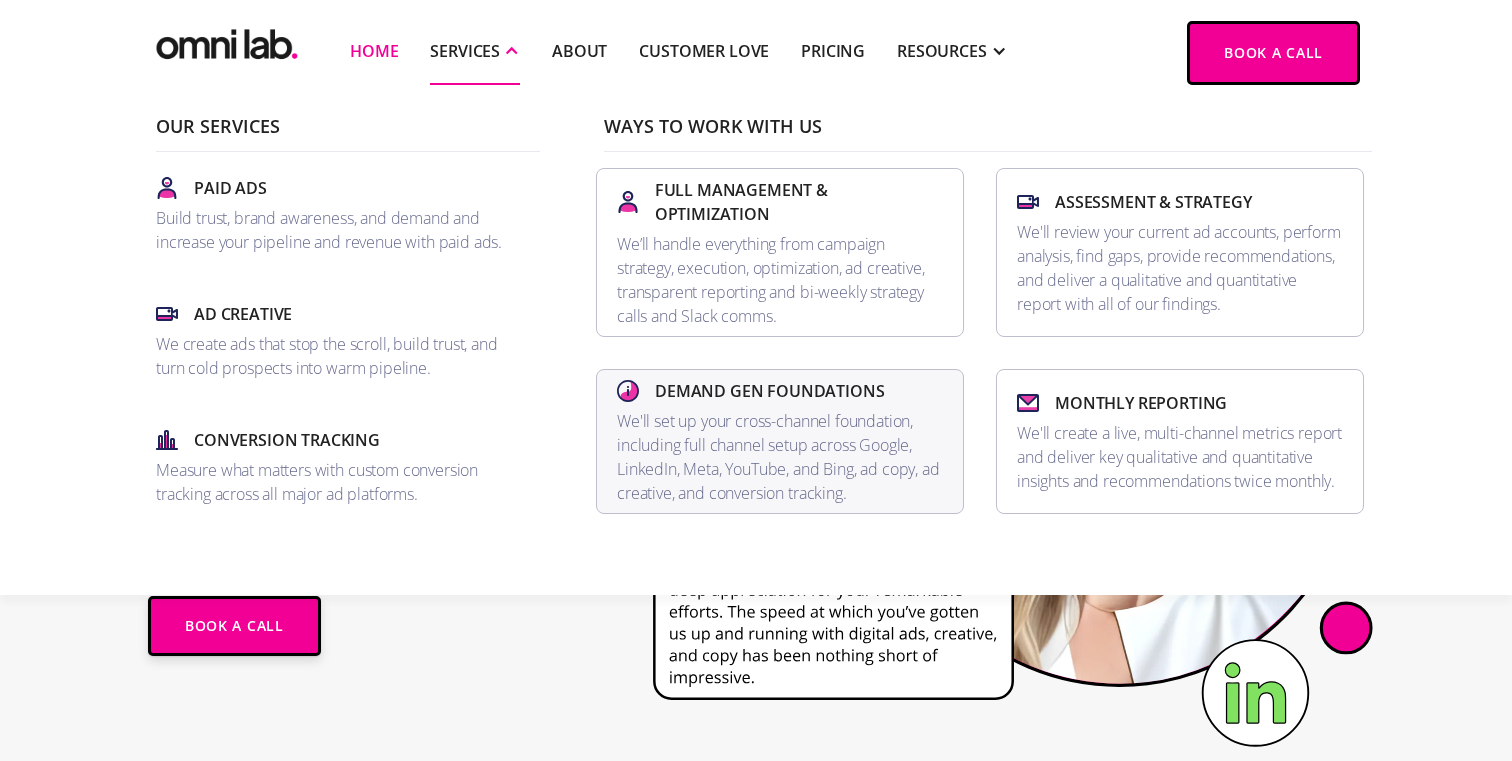 click on "Demand Gen Foundations We'll set up your cross-channel foundation, including full channel setup across Google, LinkedIn, Meta, YouTube, and Bing, ad copy, ad creative, and conversion tracking." at bounding box center (780, 441) 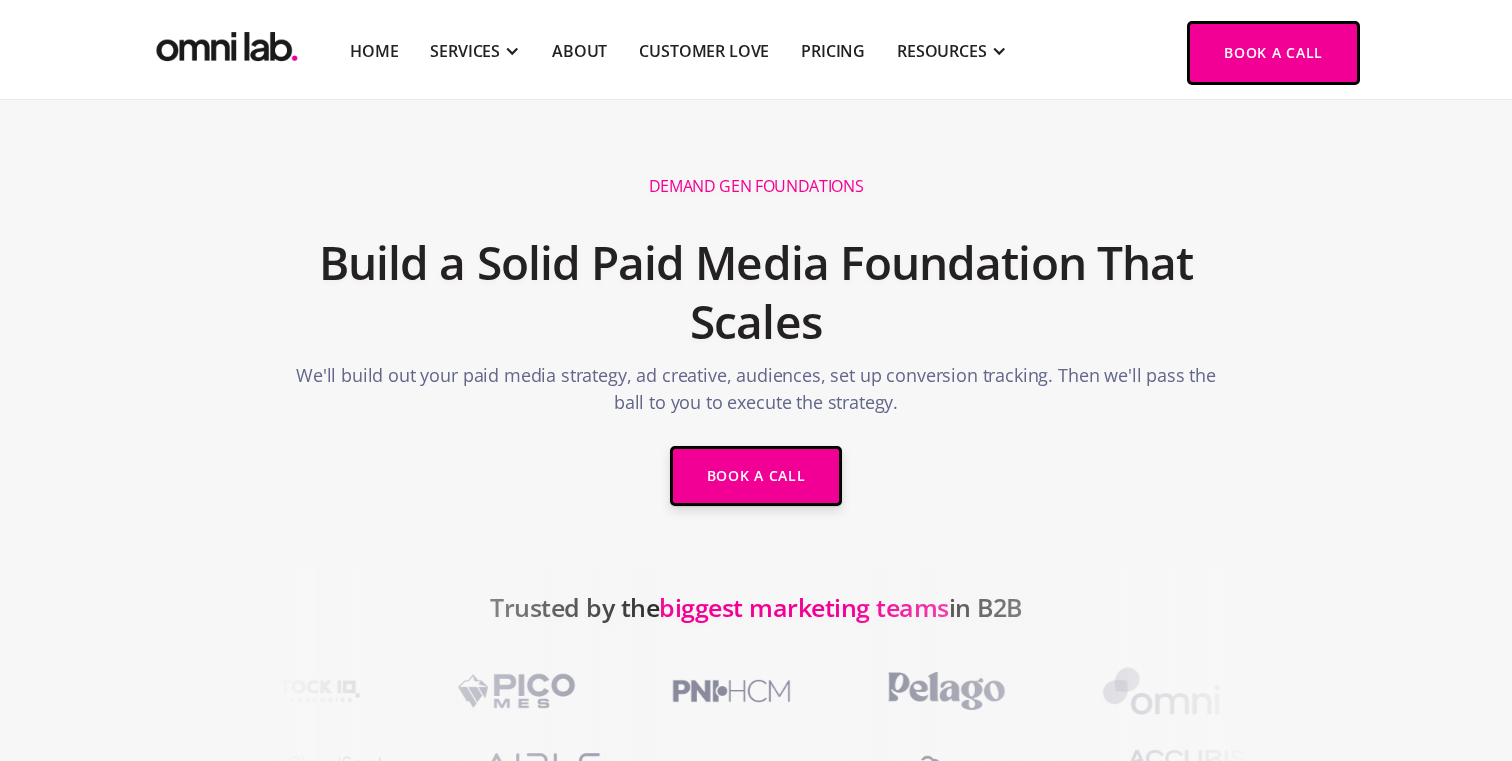 scroll, scrollTop: 1096, scrollLeft: 0, axis: vertical 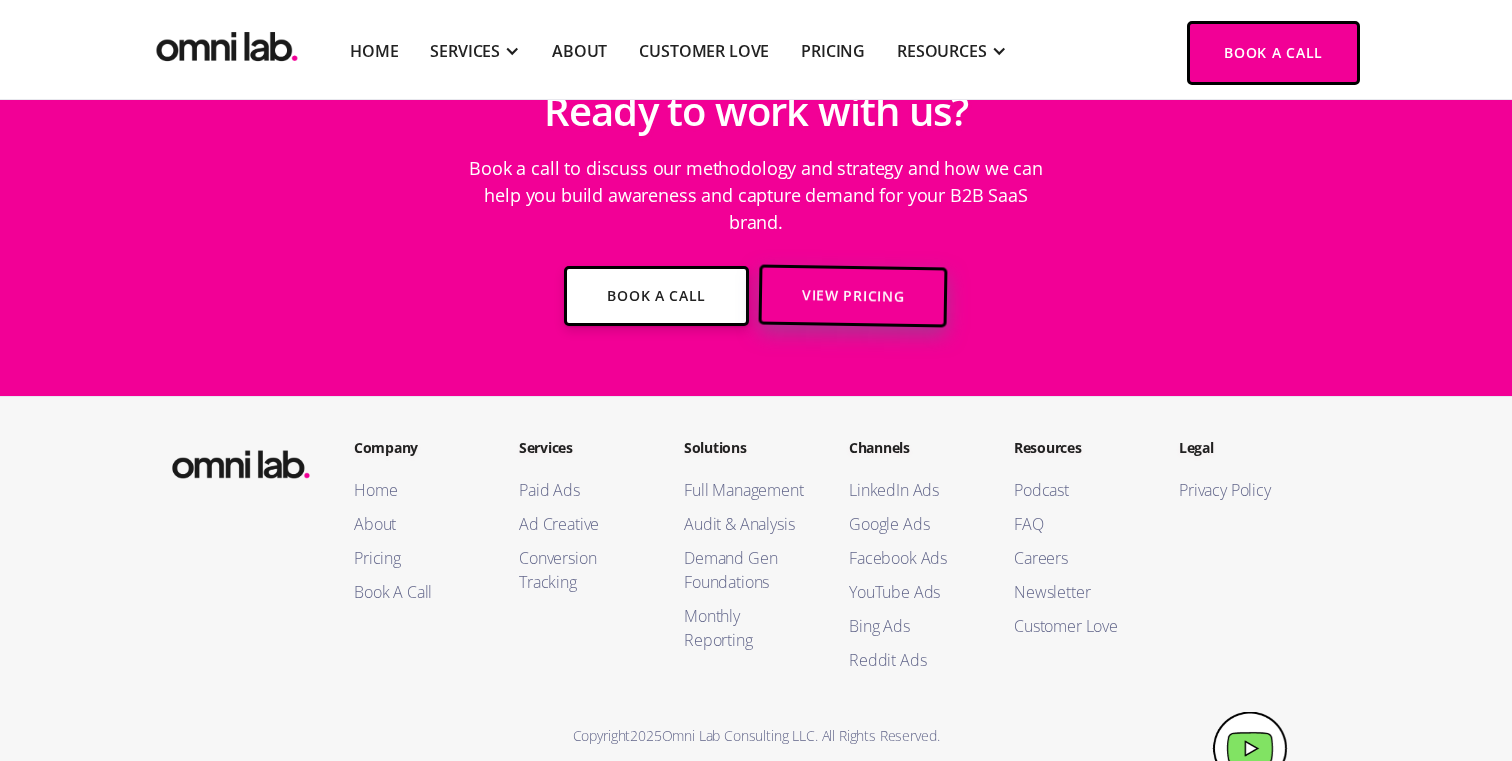 click on "View Pricing" at bounding box center (853, 295) 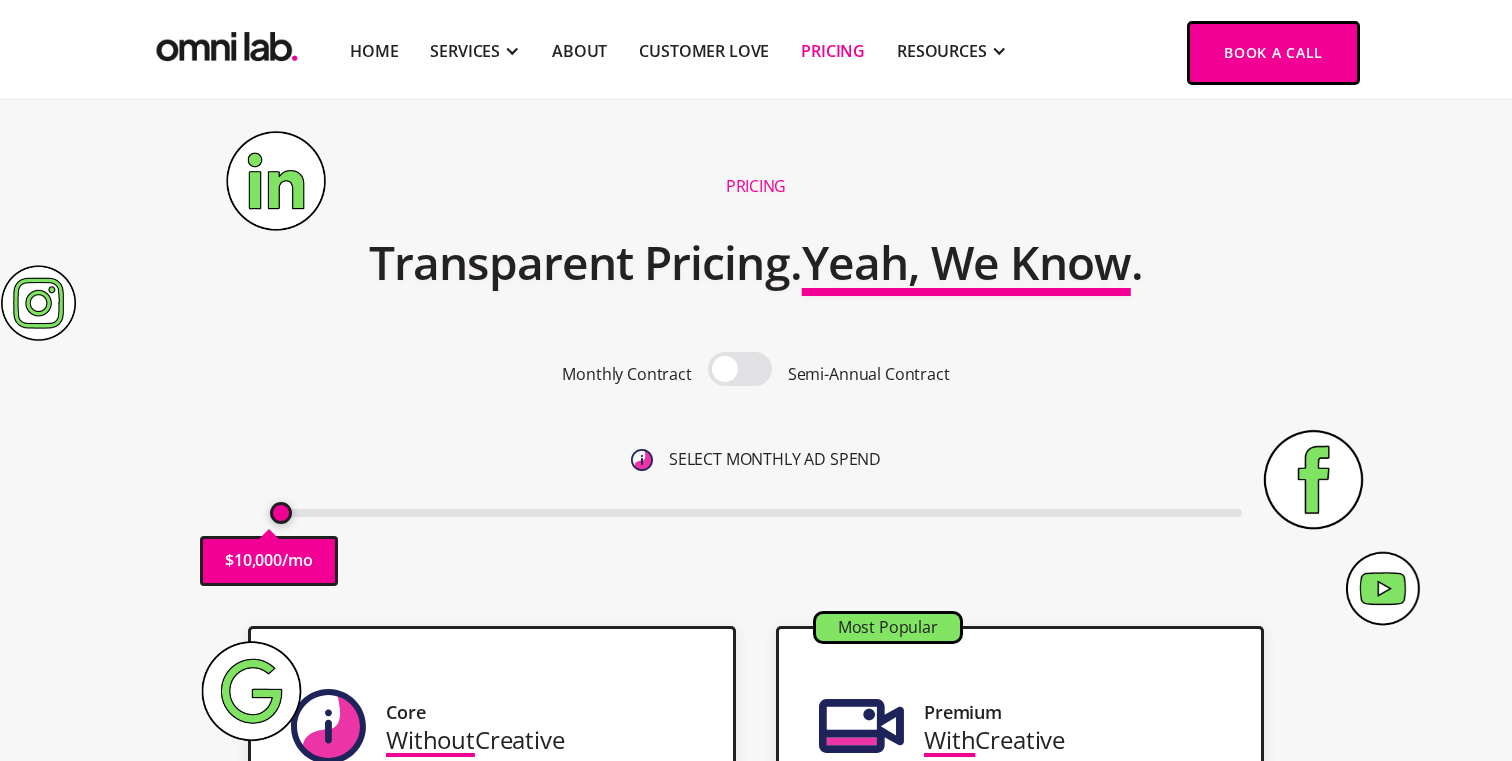 scroll, scrollTop: 458, scrollLeft: 0, axis: vertical 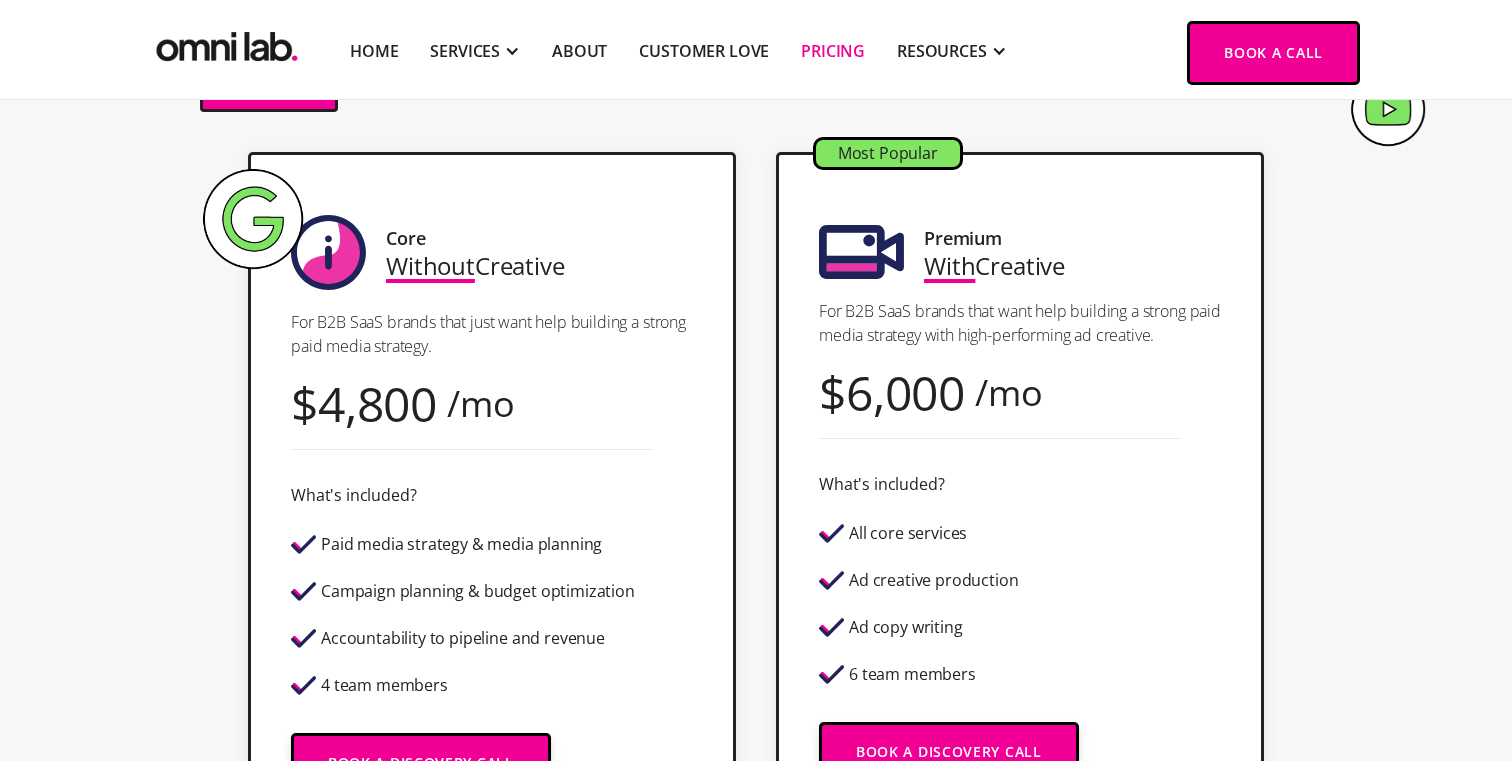 click at bounding box center (328, 252) 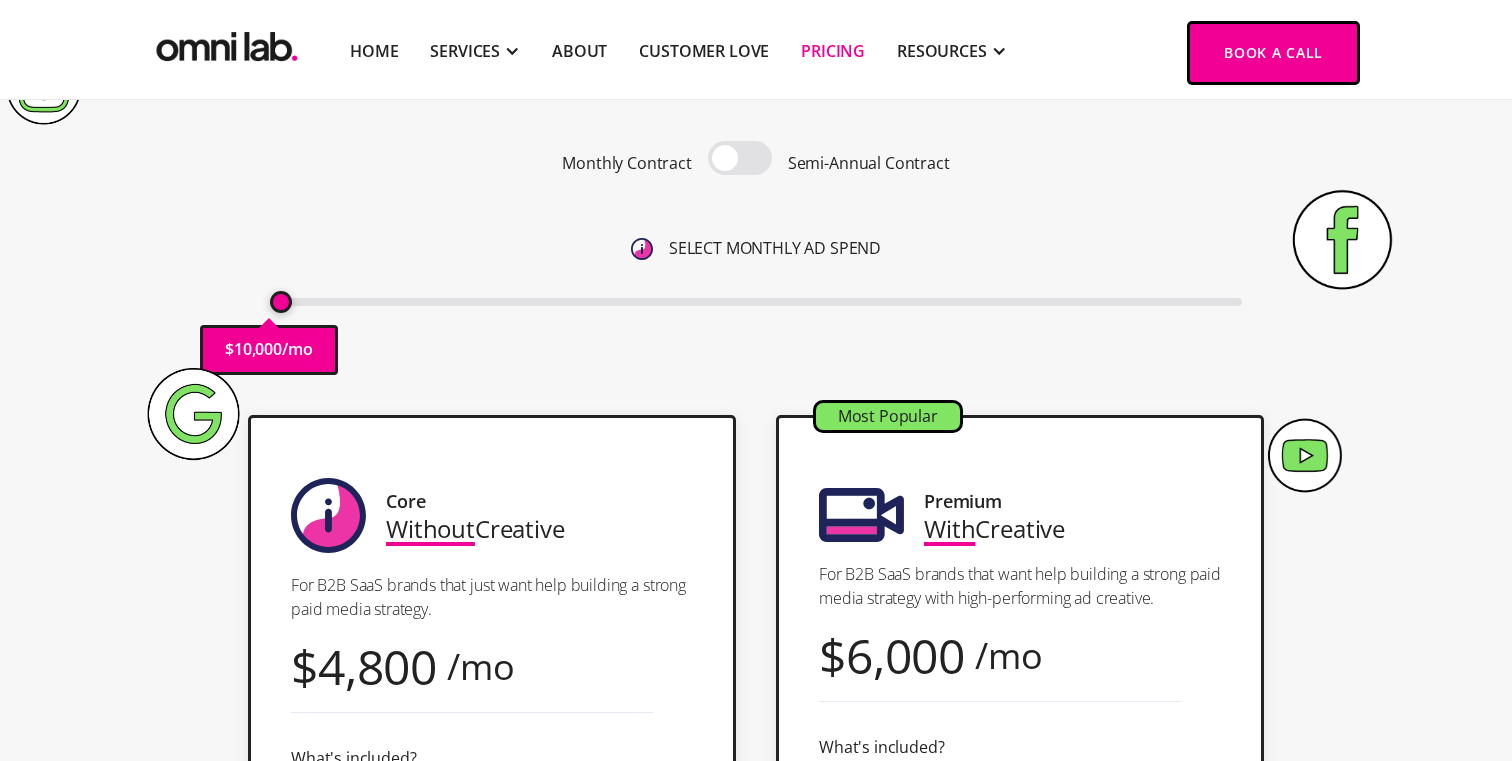scroll, scrollTop: 208, scrollLeft: 0, axis: vertical 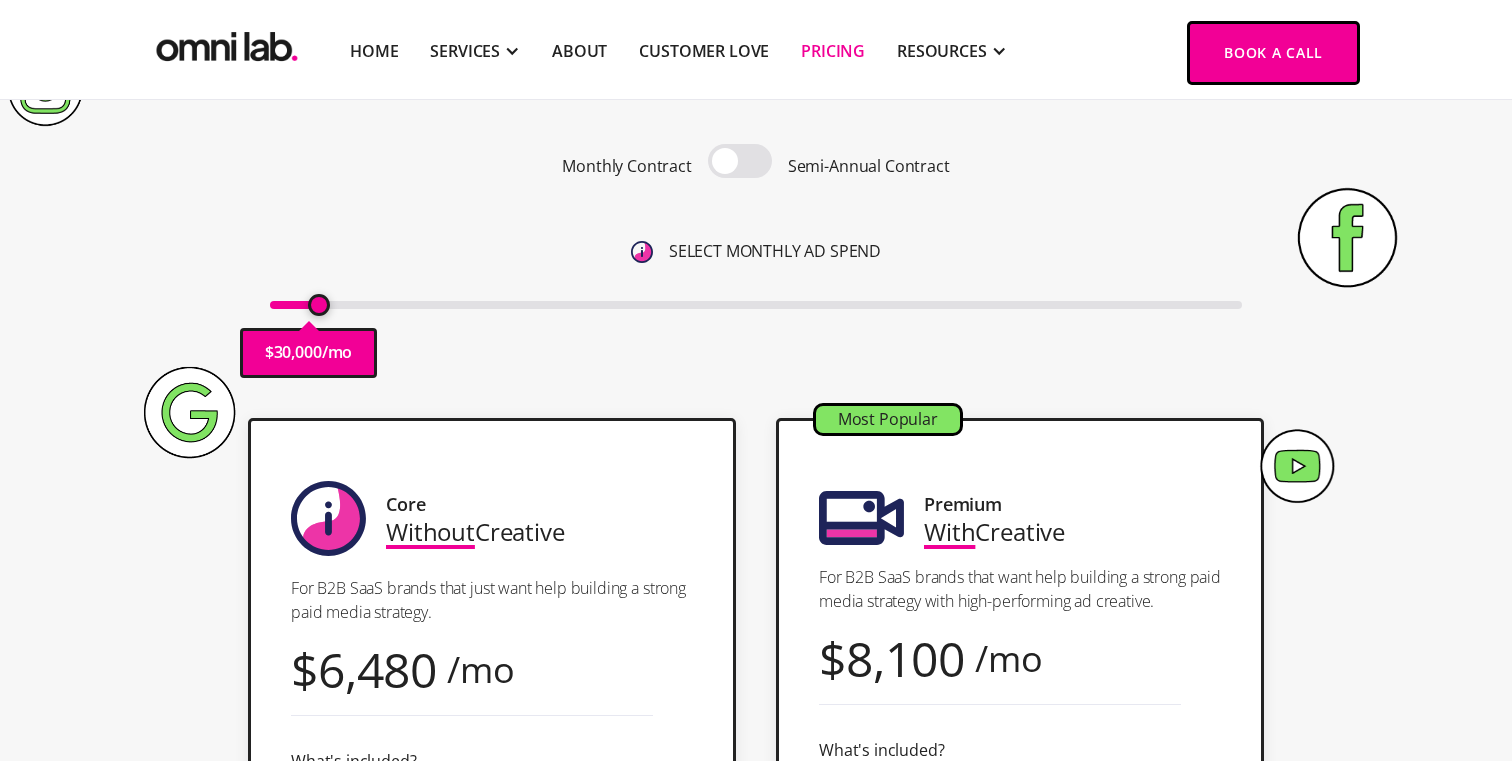 drag, startPoint x: 278, startPoint y: 305, endPoint x: 323, endPoint y: 307, distance: 45.044422 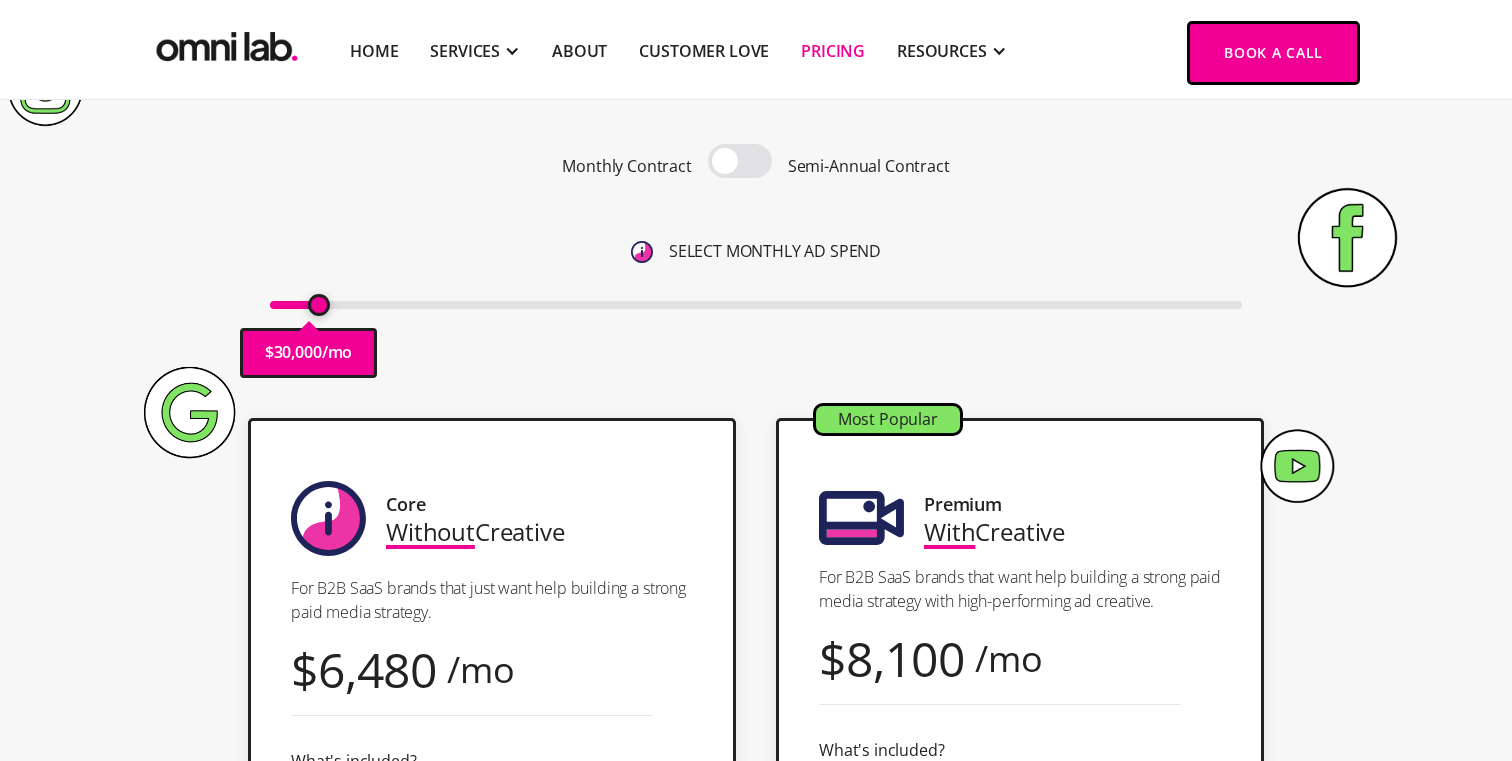 click at bounding box center [756, 305] 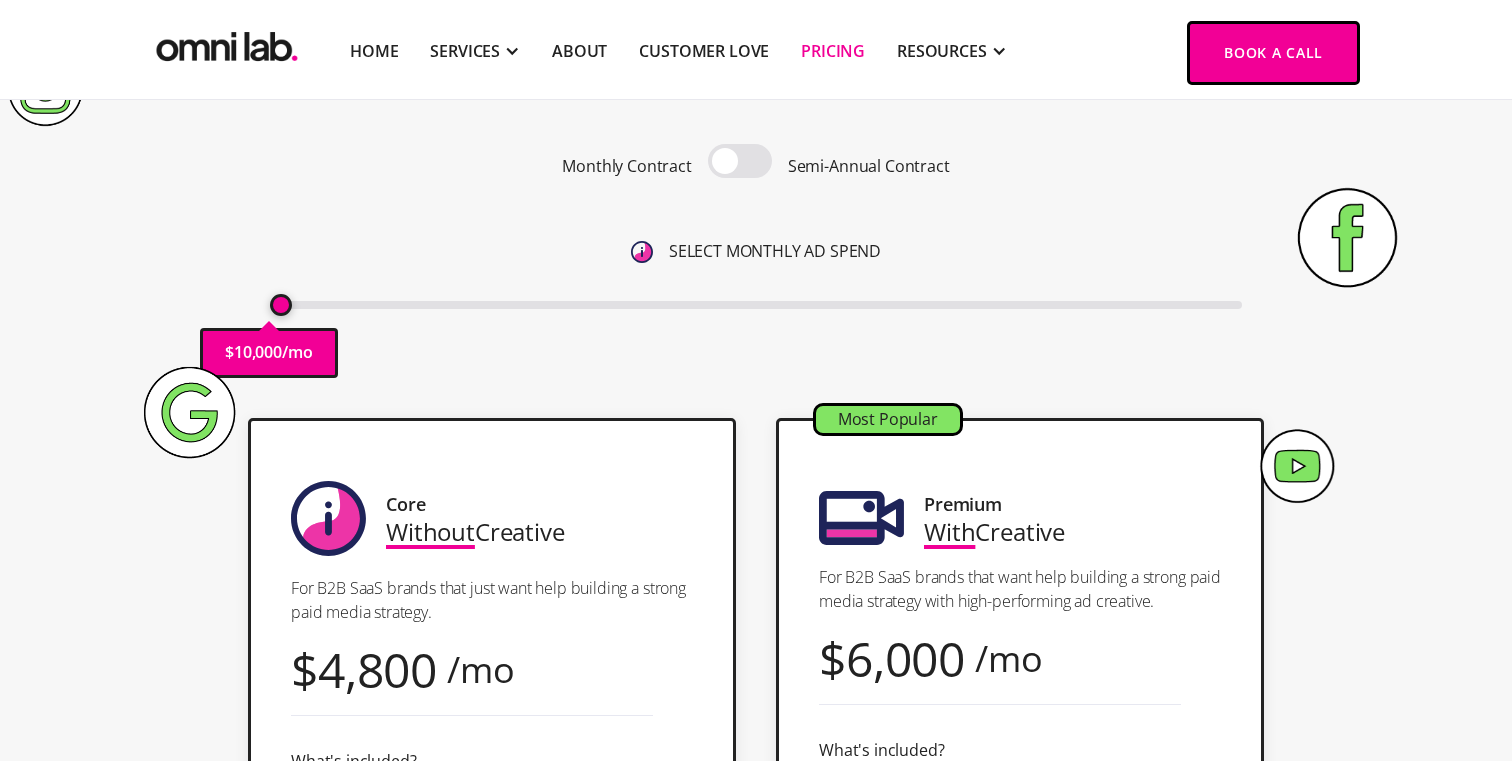 drag, startPoint x: 323, startPoint y: 307, endPoint x: 261, endPoint y: 307, distance: 62 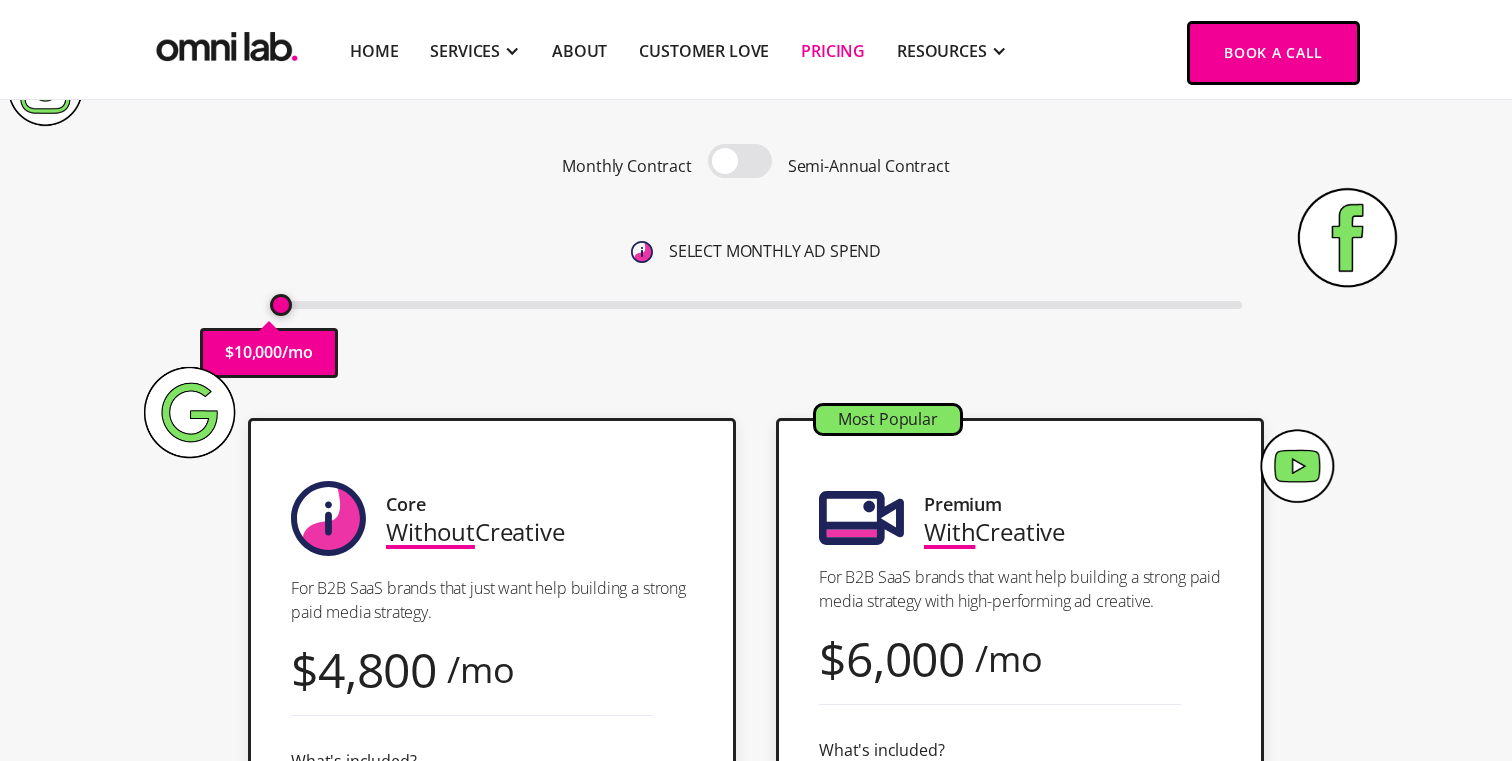 type on "10000" 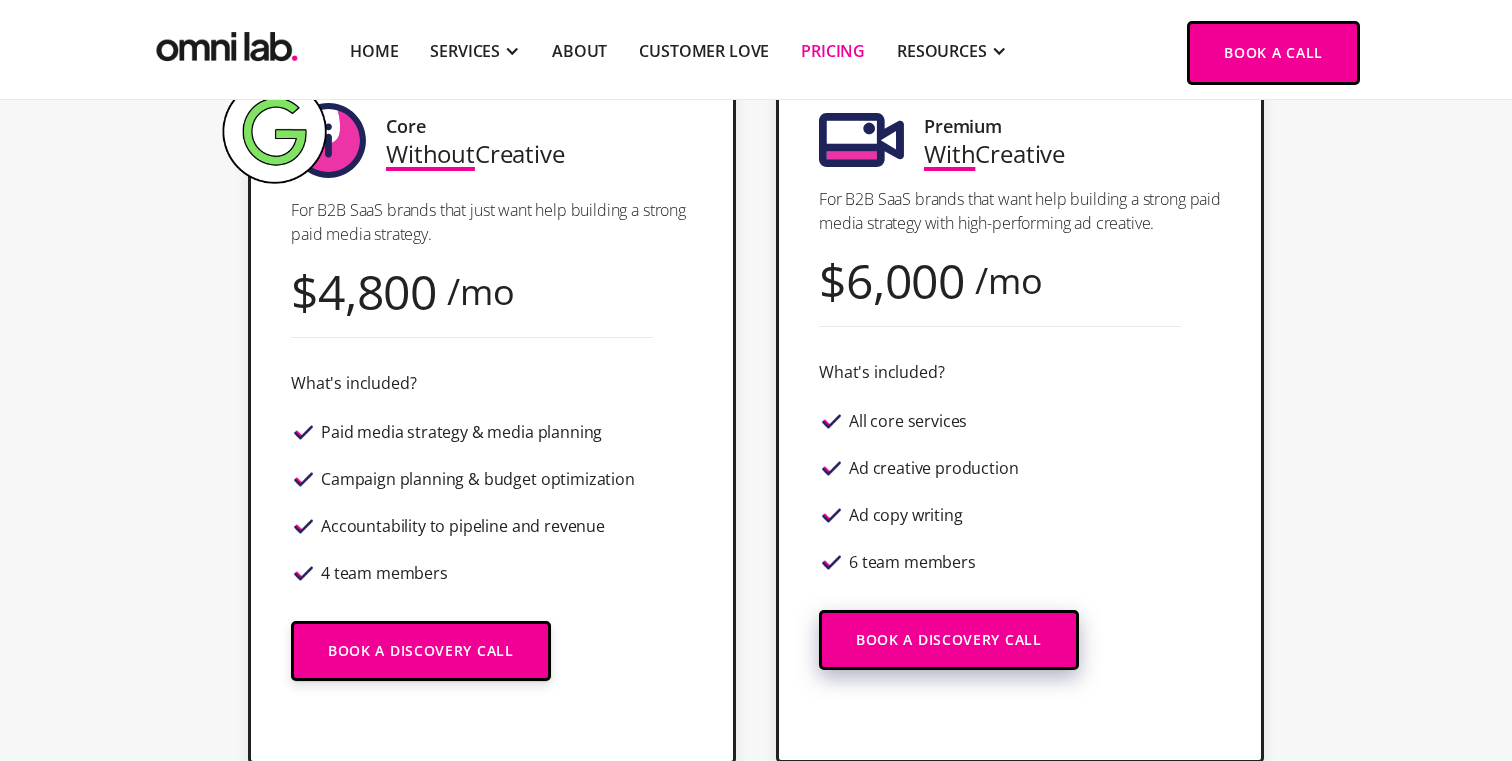 scroll, scrollTop: 600, scrollLeft: 0, axis: vertical 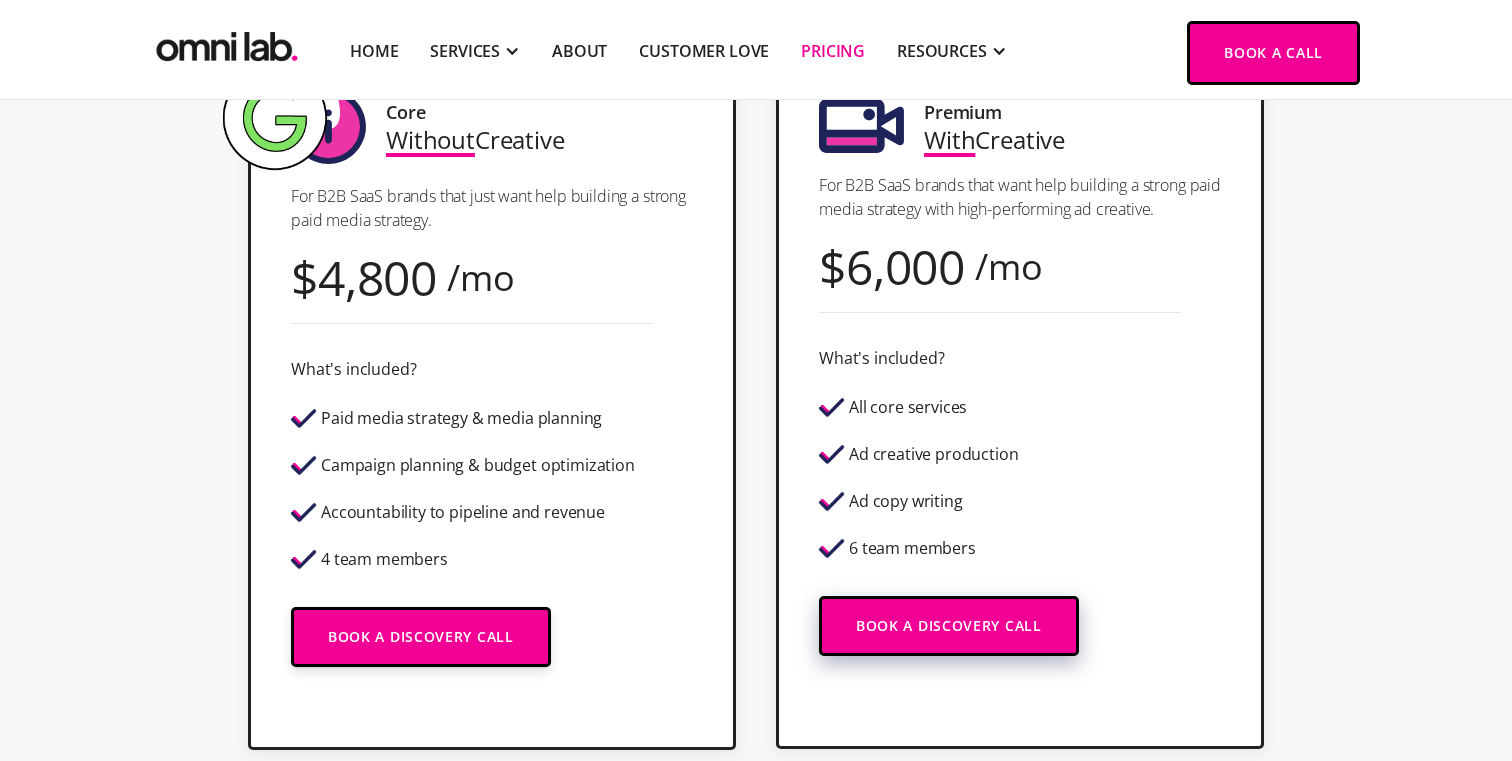 click on "Book a Discovery Call" at bounding box center (949, 626) 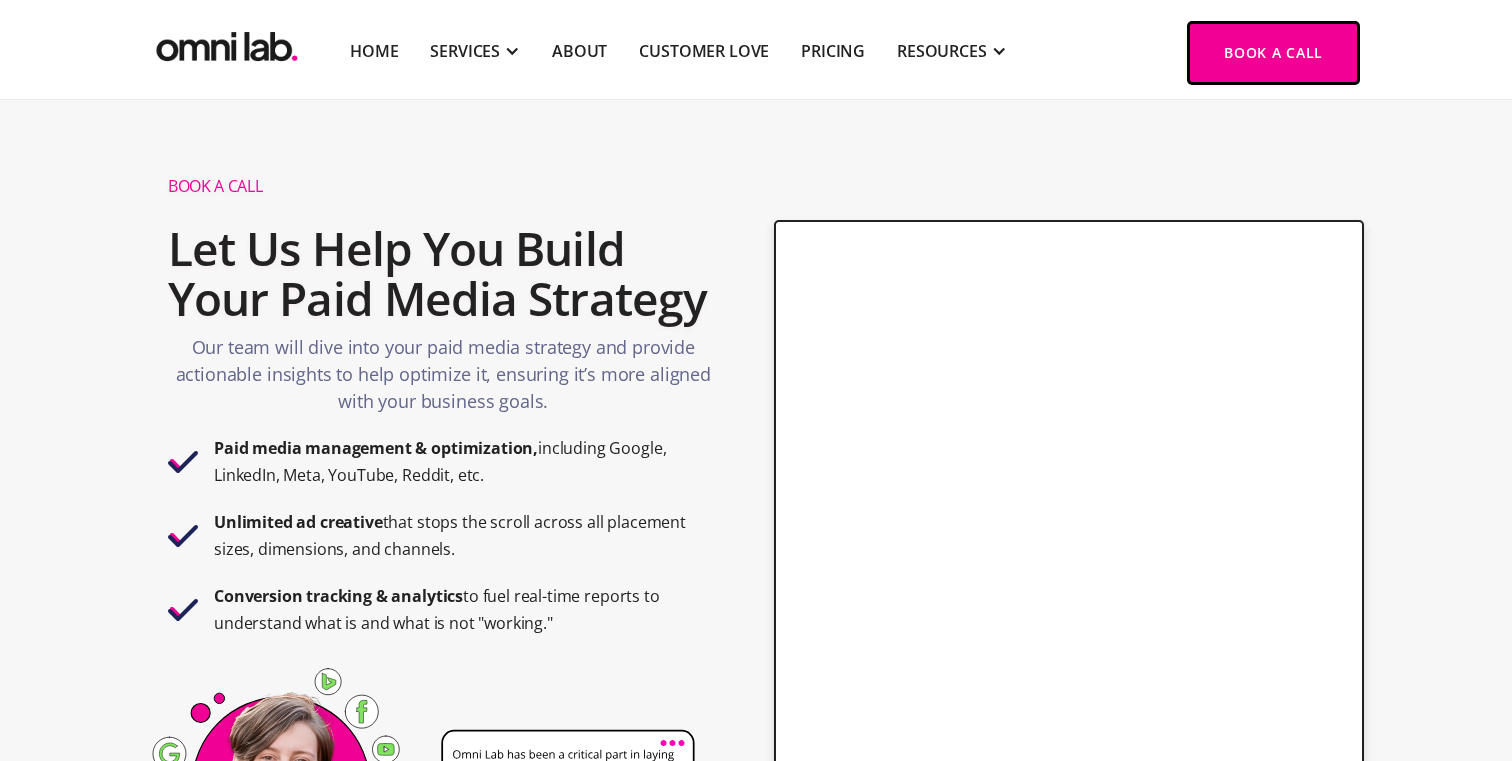 scroll, scrollTop: 661, scrollLeft: 0, axis: vertical 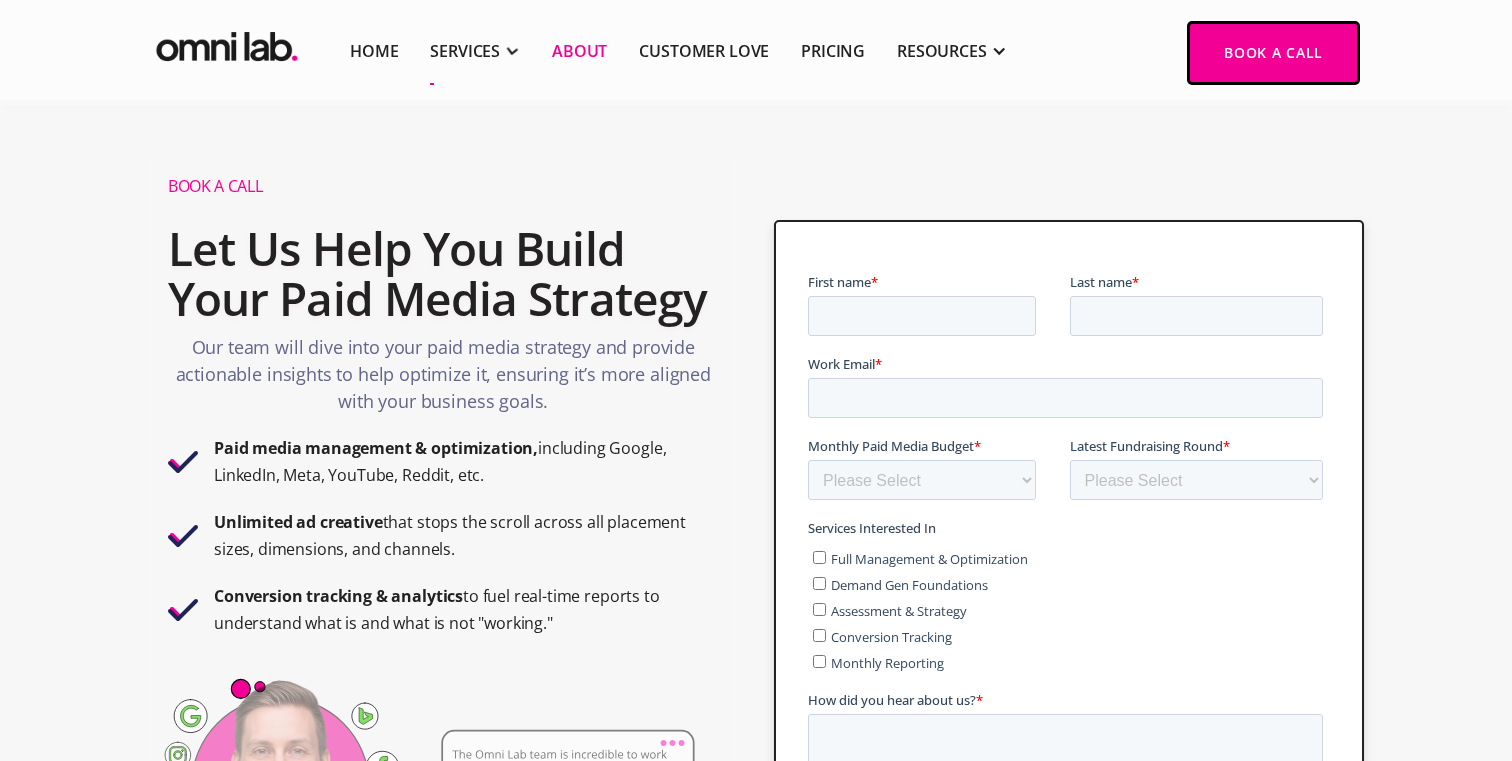 click on "About" at bounding box center (579, 51) 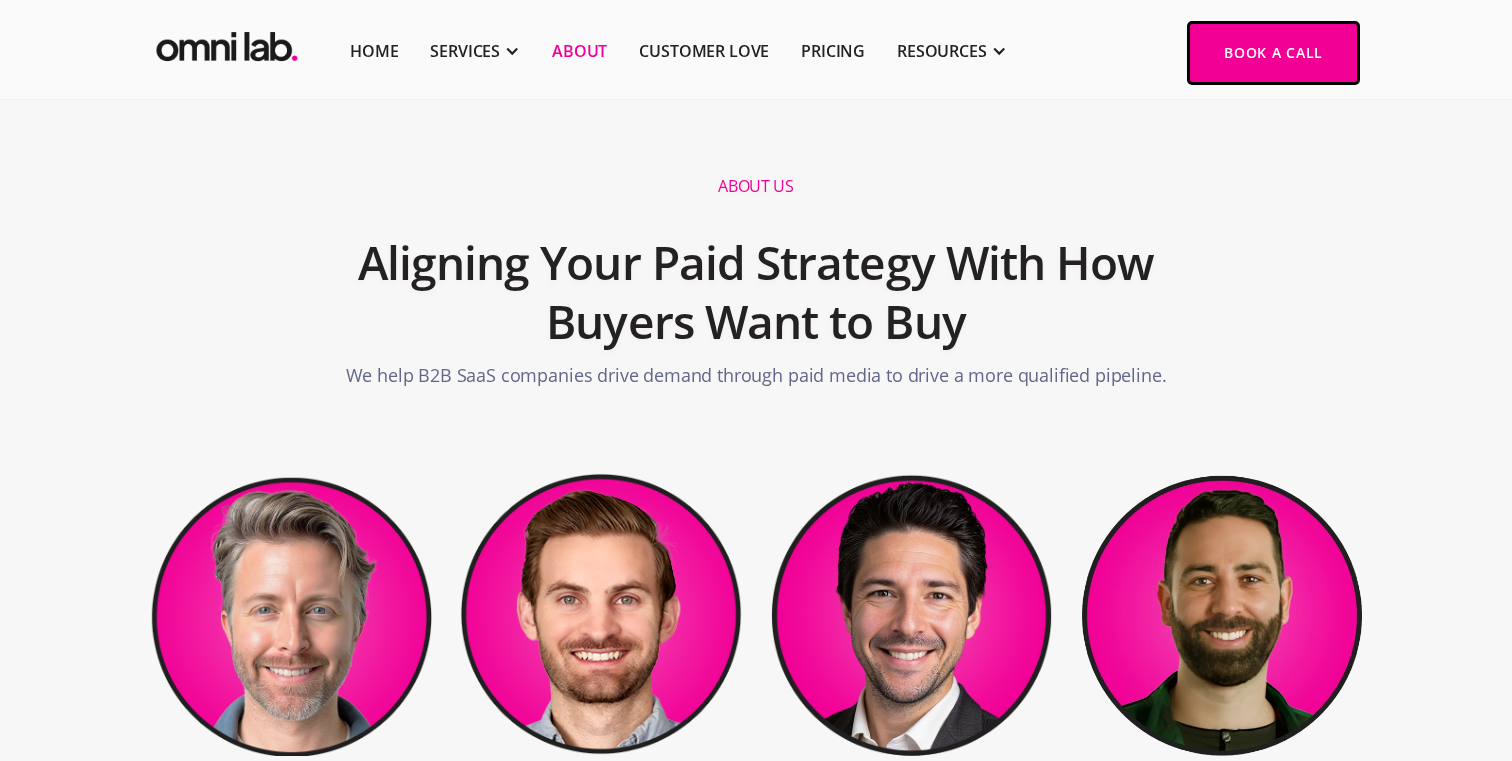 scroll, scrollTop: 71, scrollLeft: 0, axis: vertical 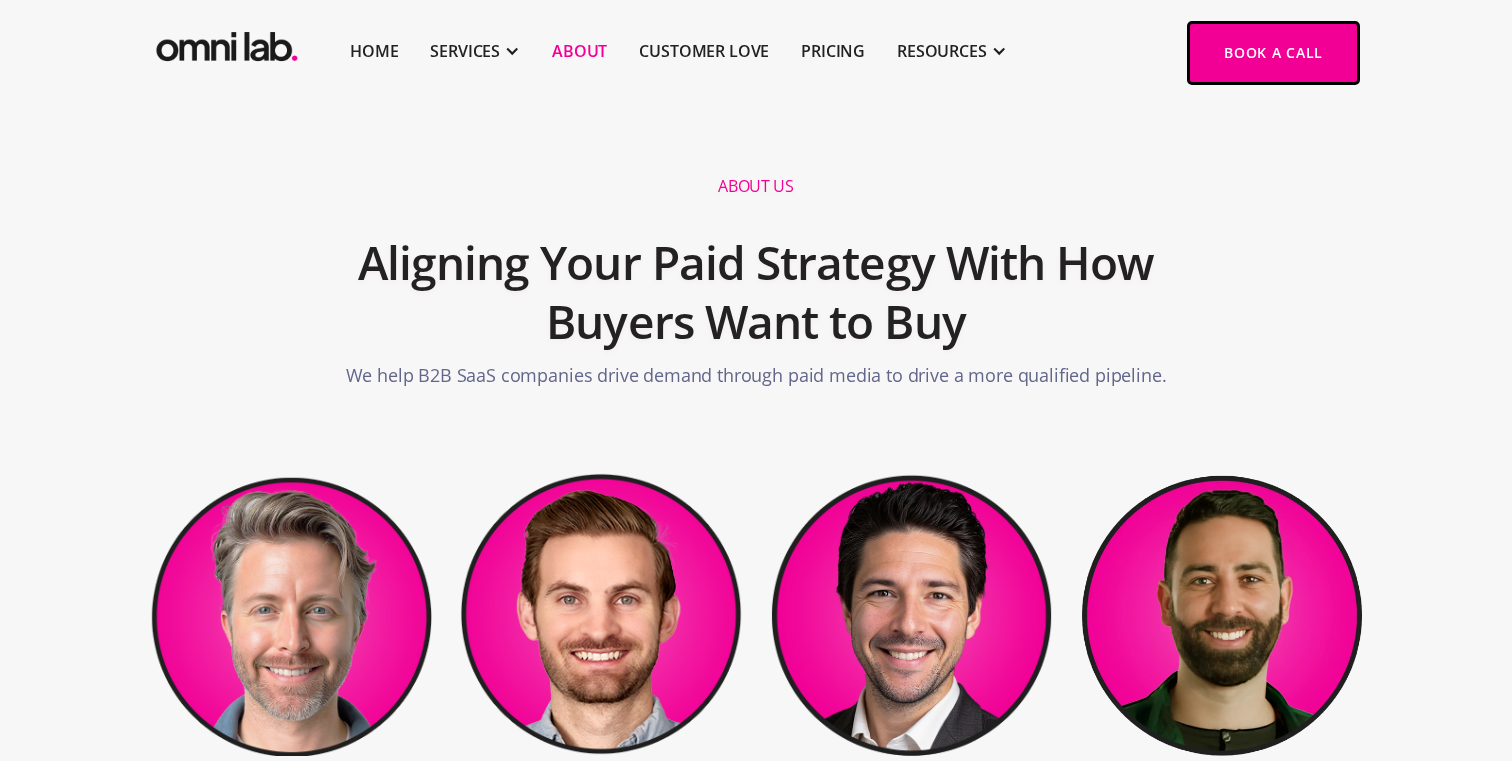 click at bounding box center [227, 42] 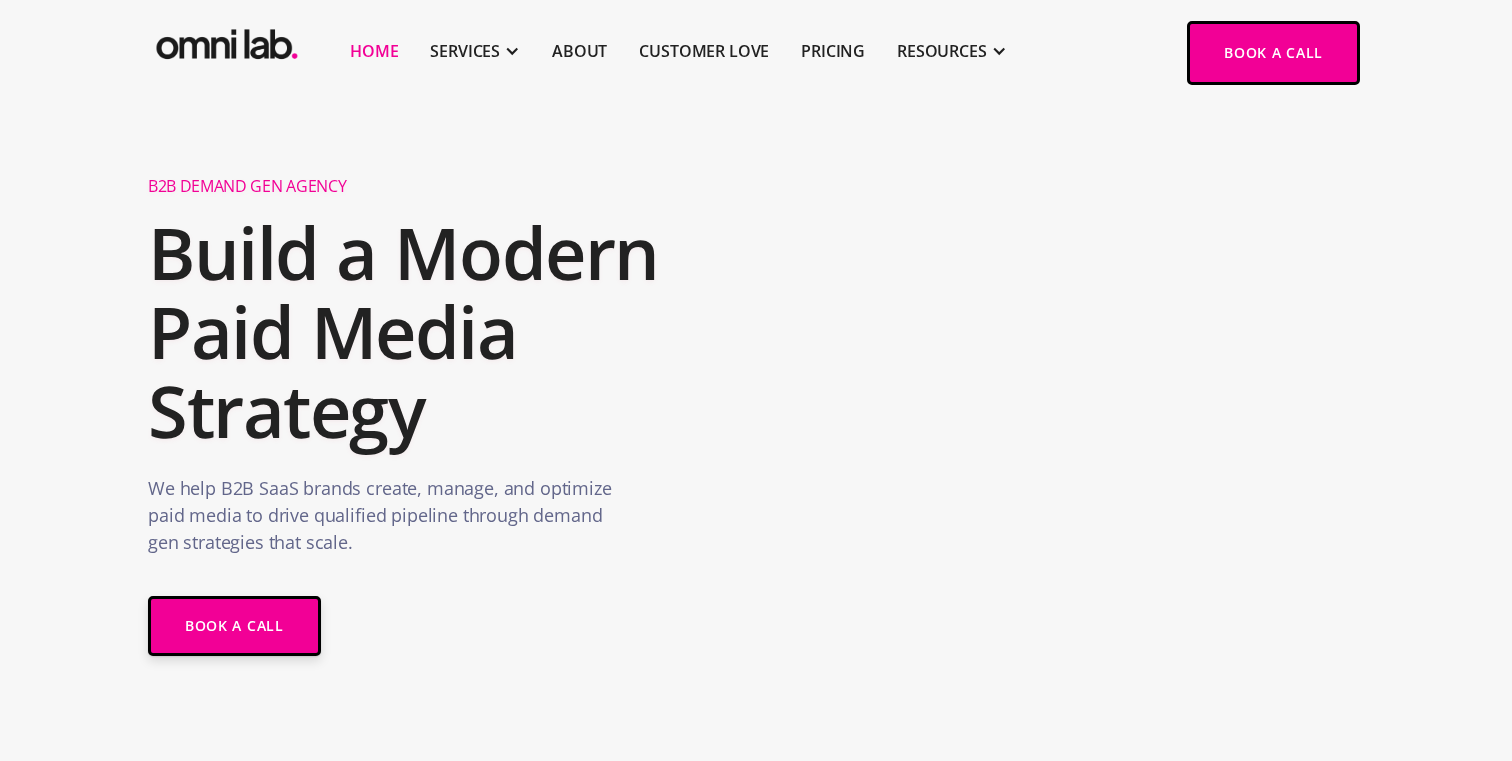 scroll, scrollTop: 0, scrollLeft: 0, axis: both 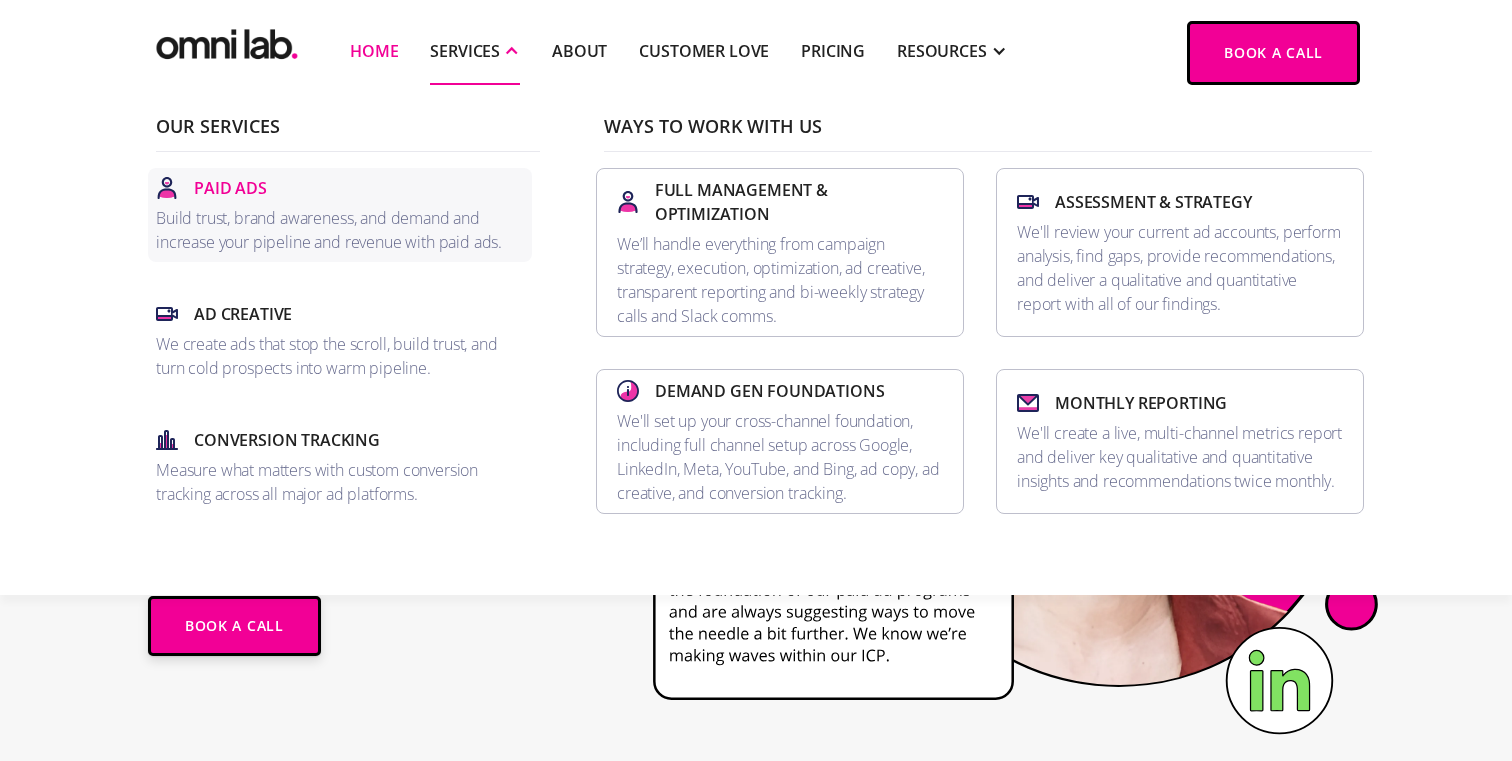 click on "Paid Ads" at bounding box center [230, 188] 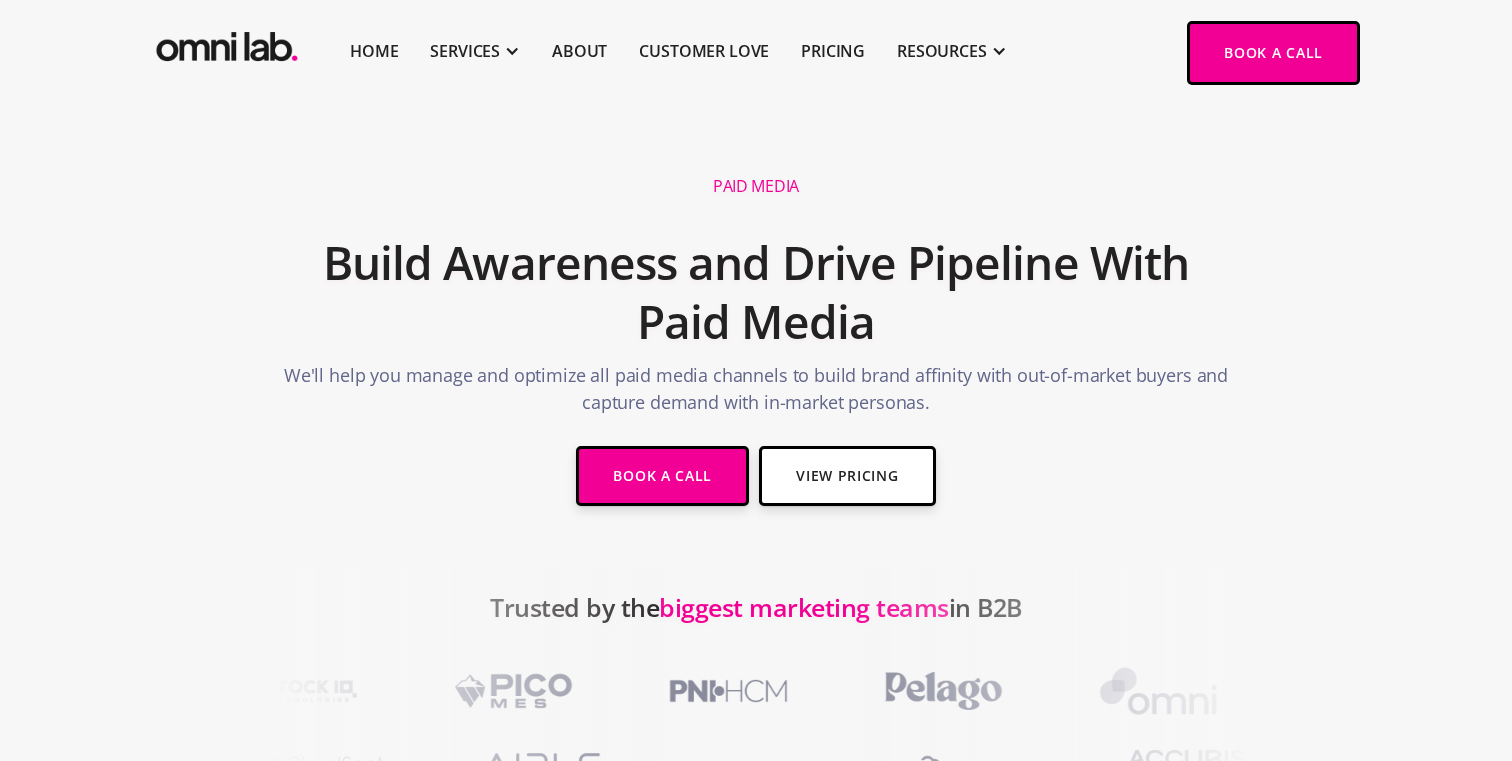 scroll, scrollTop: 0, scrollLeft: 0, axis: both 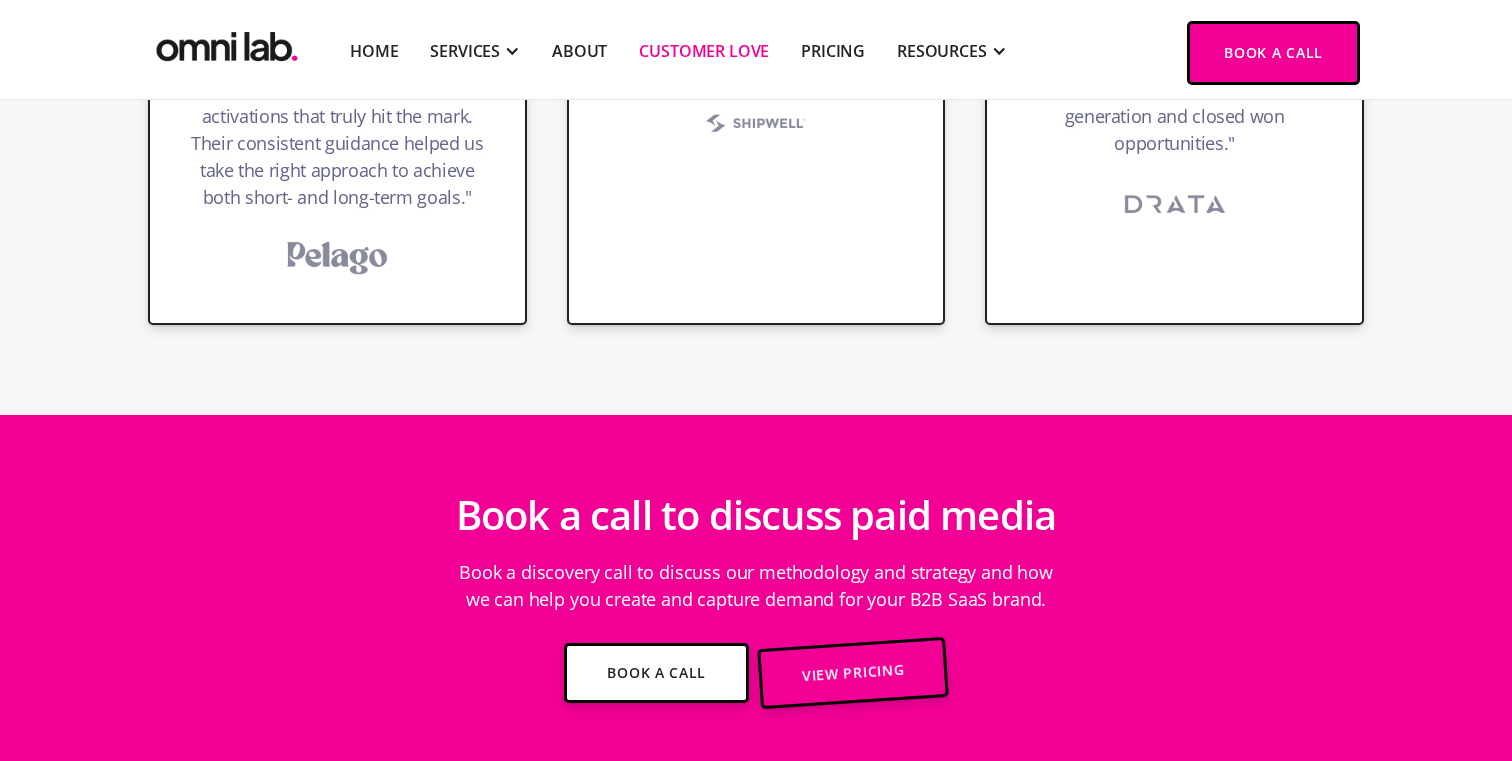 click on "Customer Love" at bounding box center (704, 51) 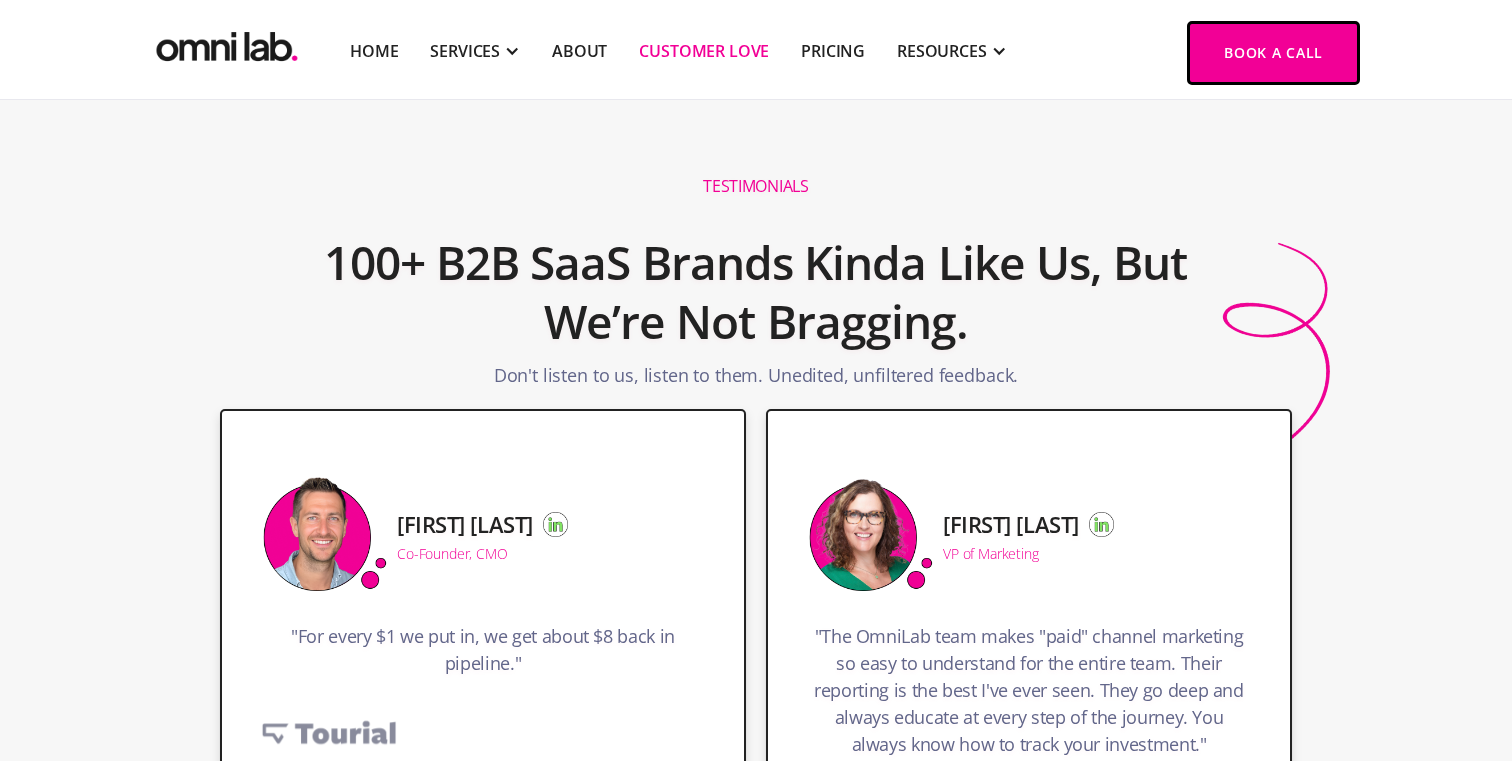 scroll, scrollTop: 3829, scrollLeft: 0, axis: vertical 